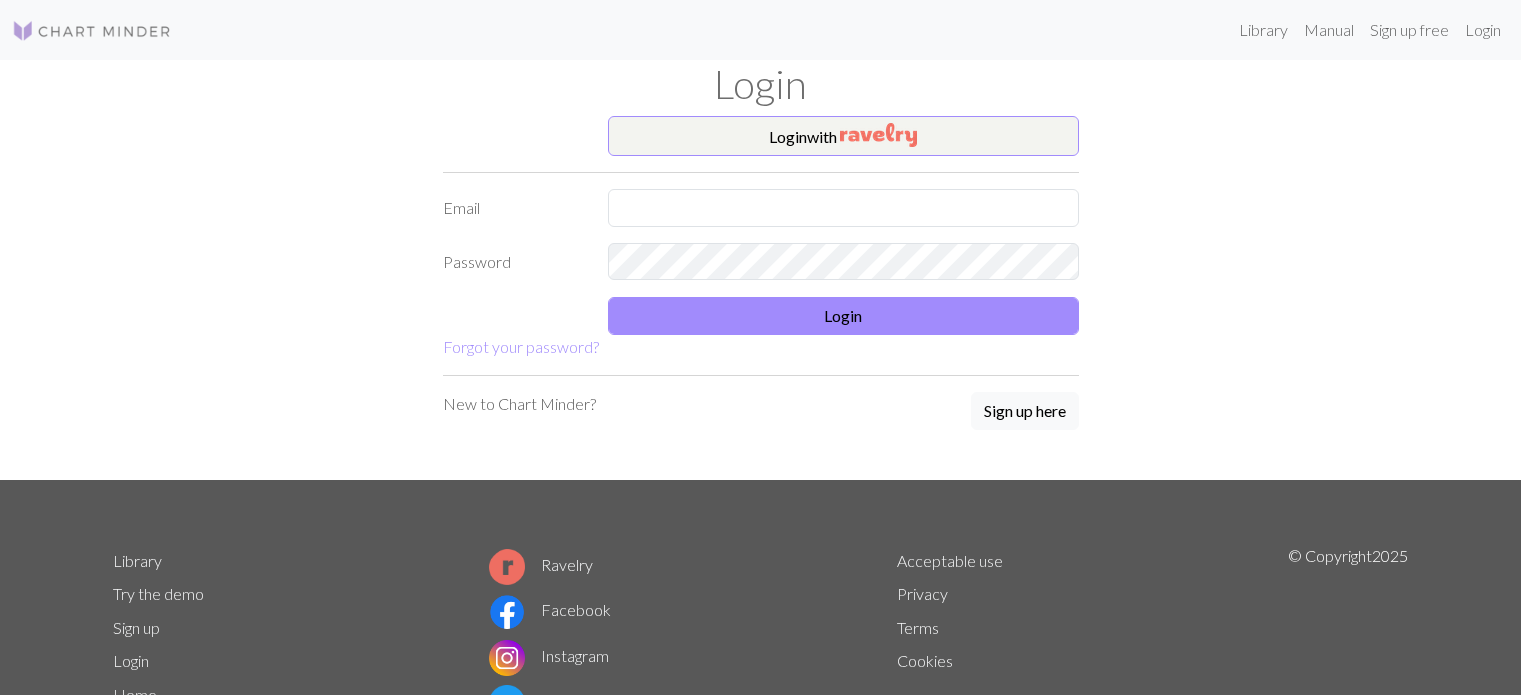 scroll, scrollTop: 0, scrollLeft: 0, axis: both 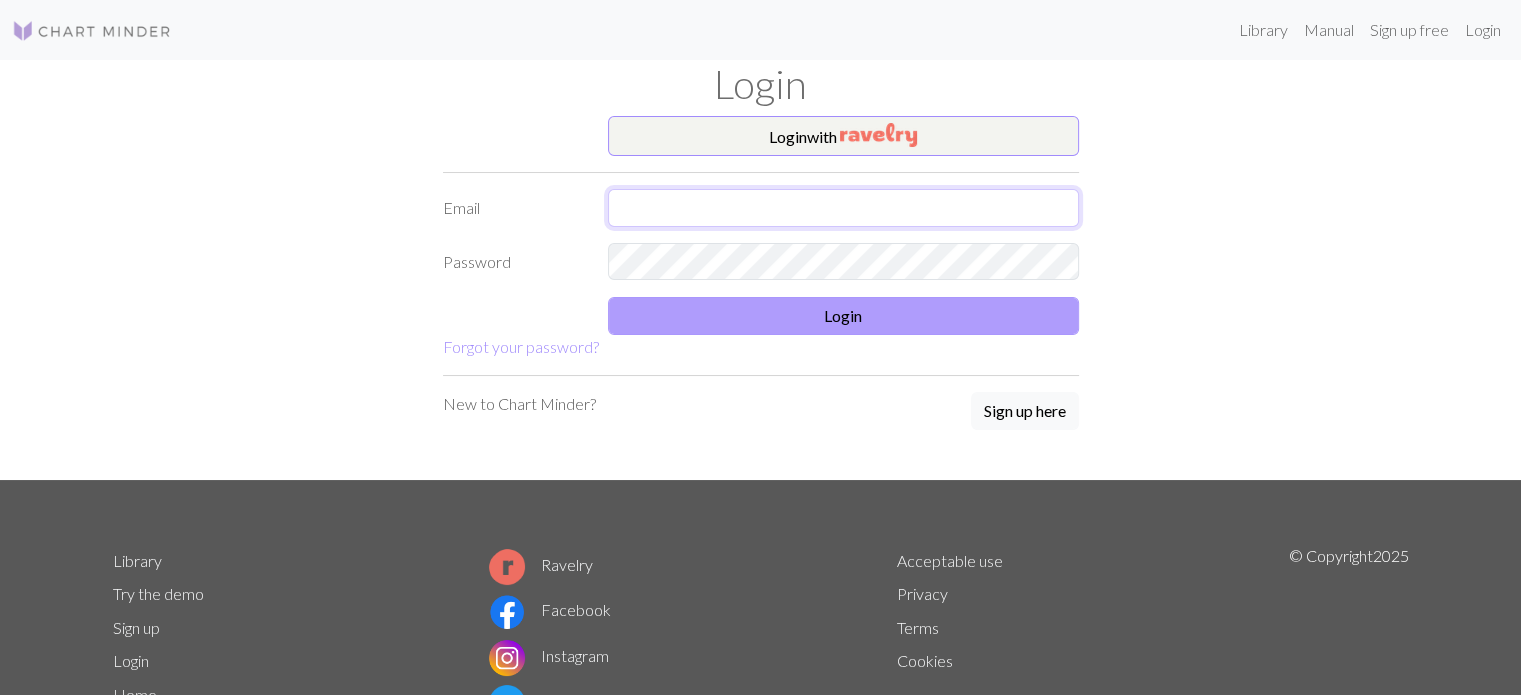type on "[USERNAME]@[DOMAIN]" 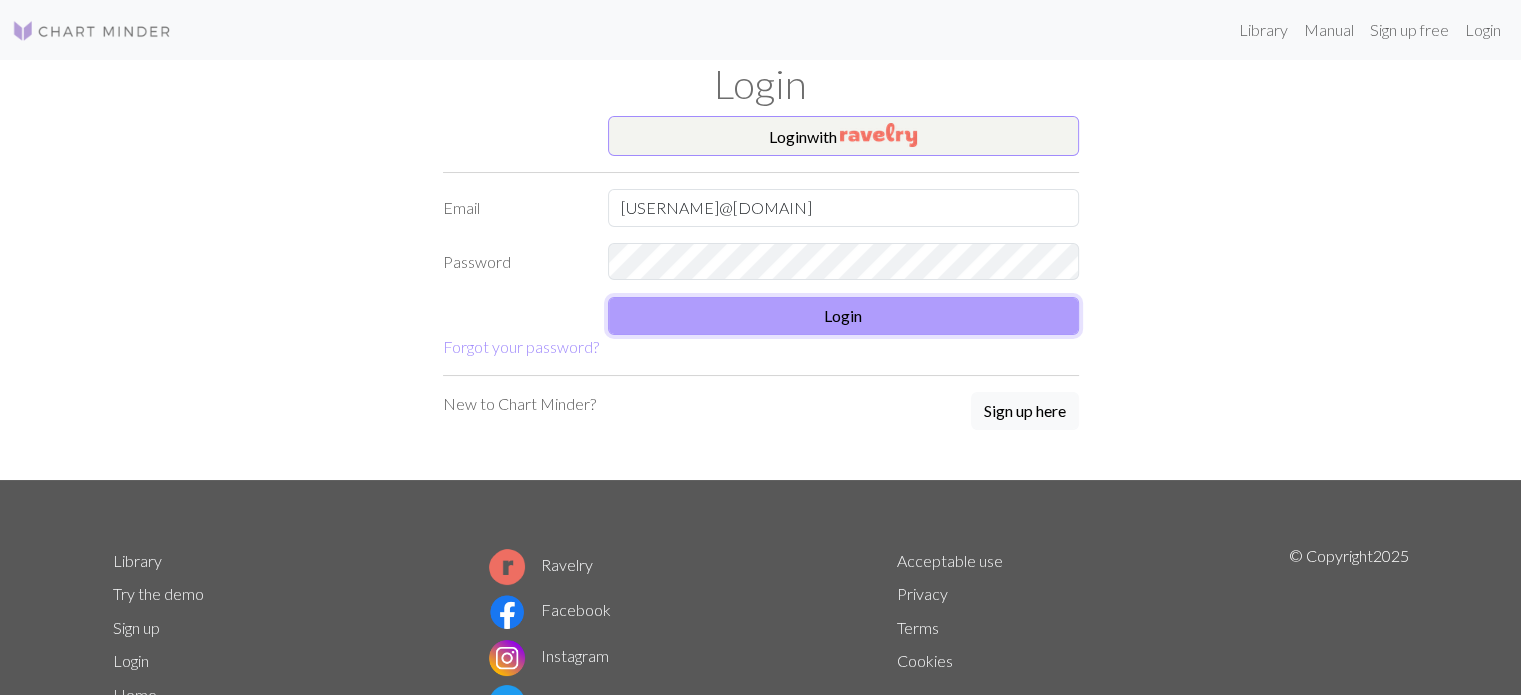 click on "Login" at bounding box center (843, 316) 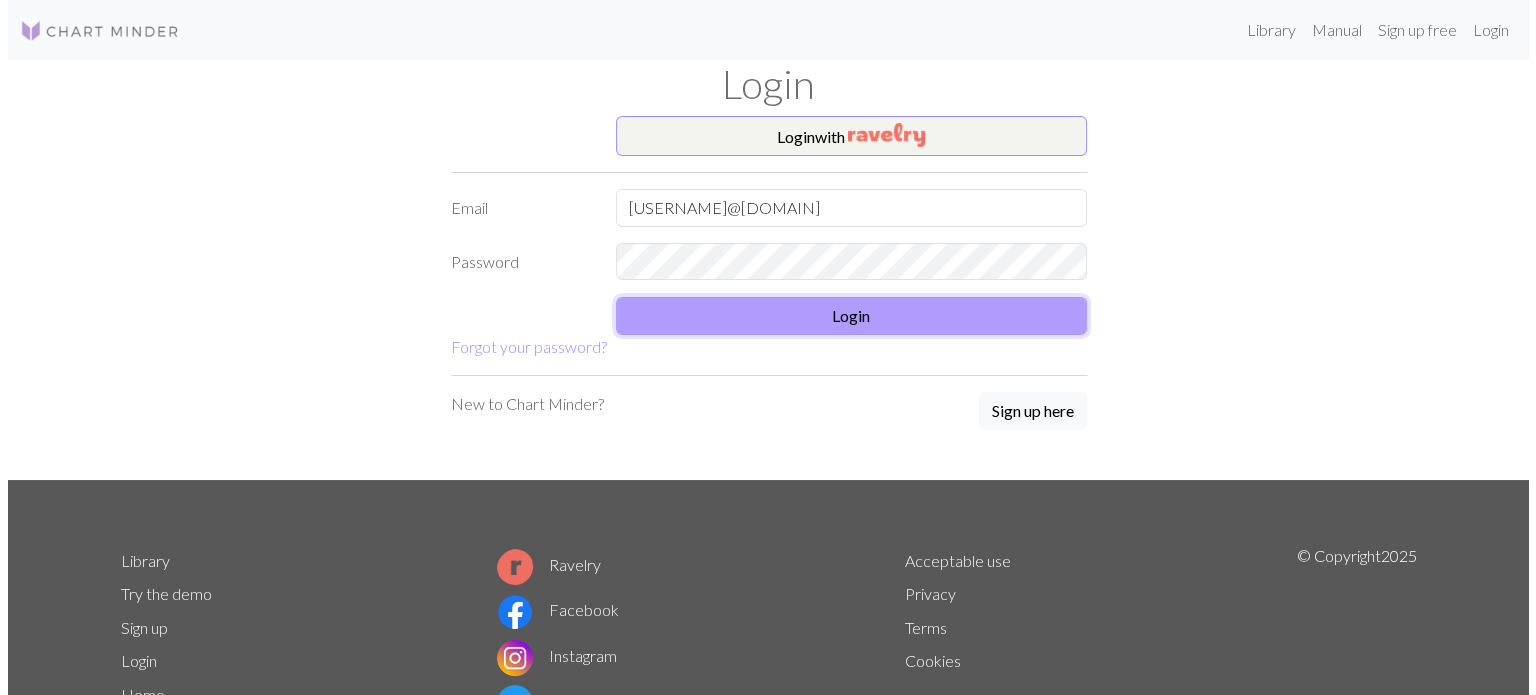 scroll, scrollTop: 0, scrollLeft: 0, axis: both 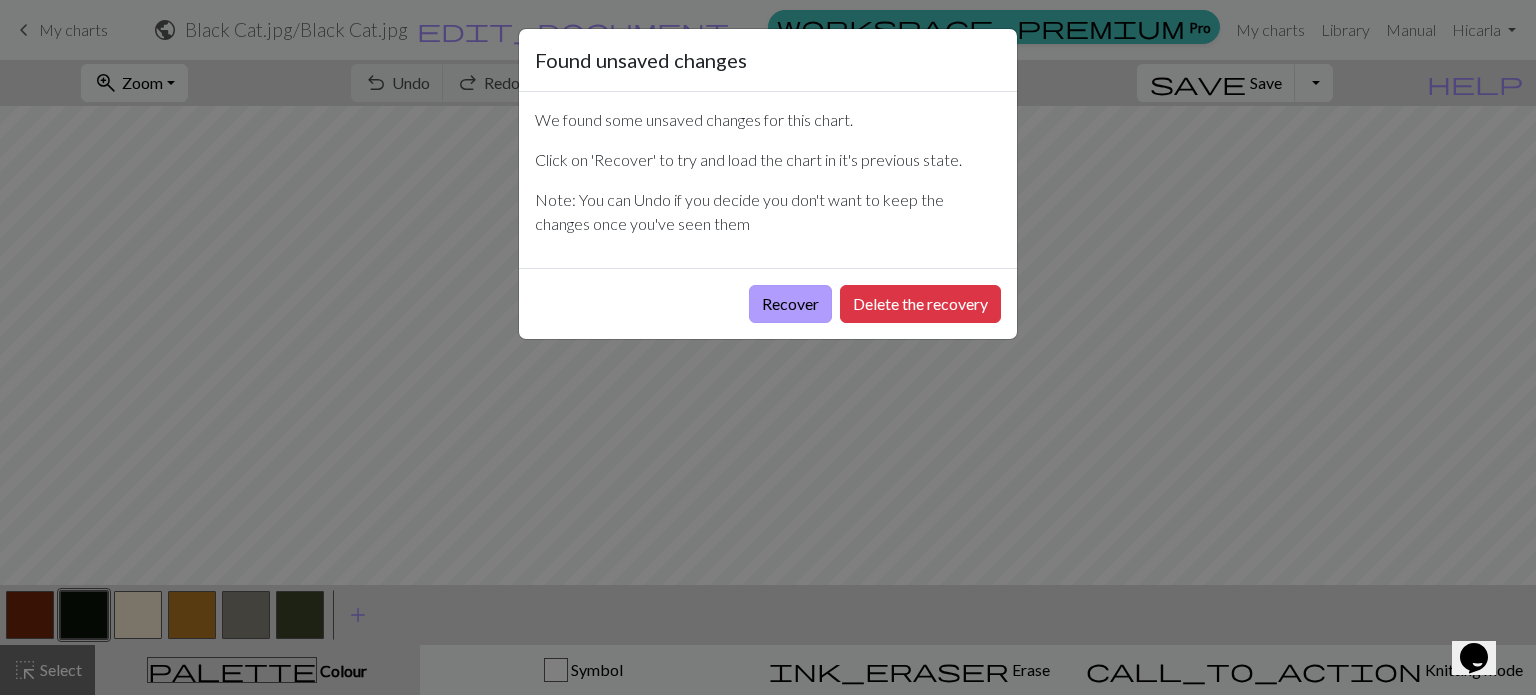 click on "Recover" at bounding box center [790, 304] 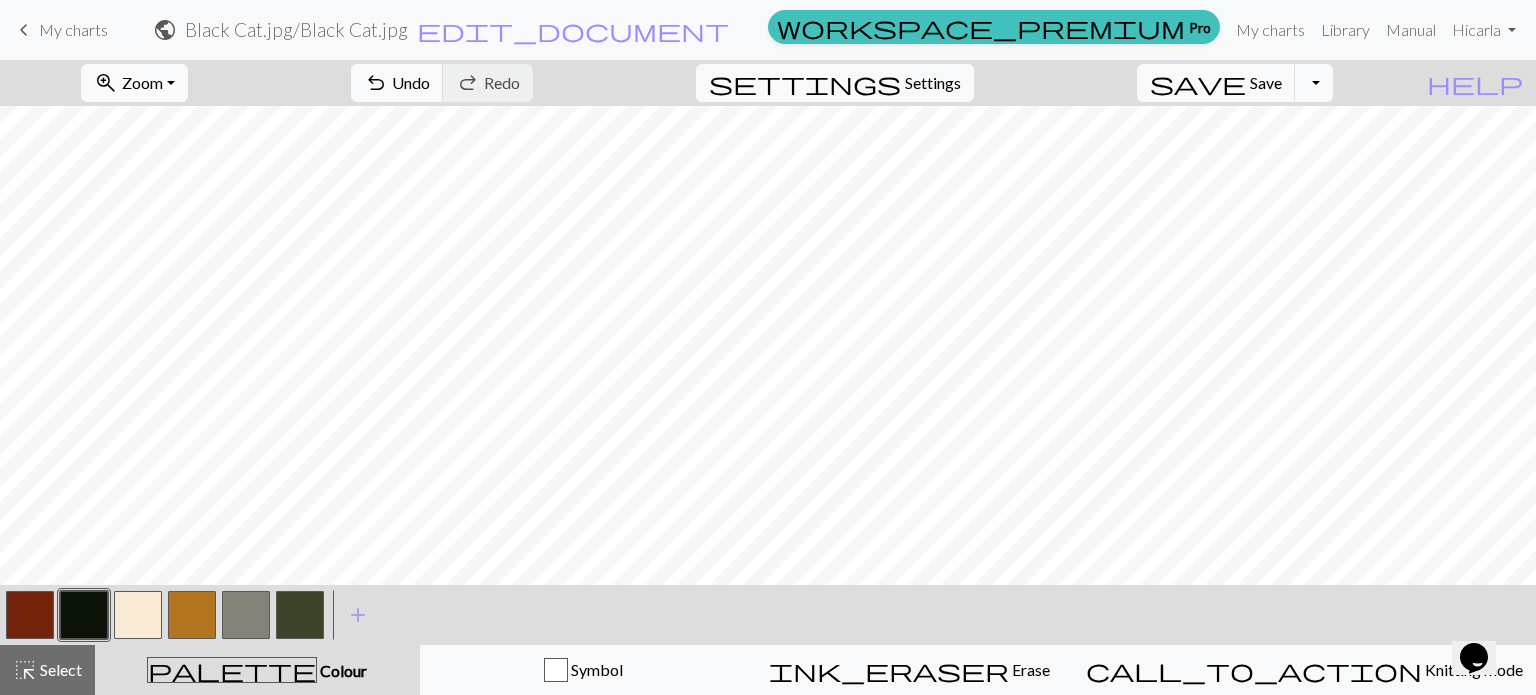 click on "zoom_in Zoom Zoom" at bounding box center [134, 83] 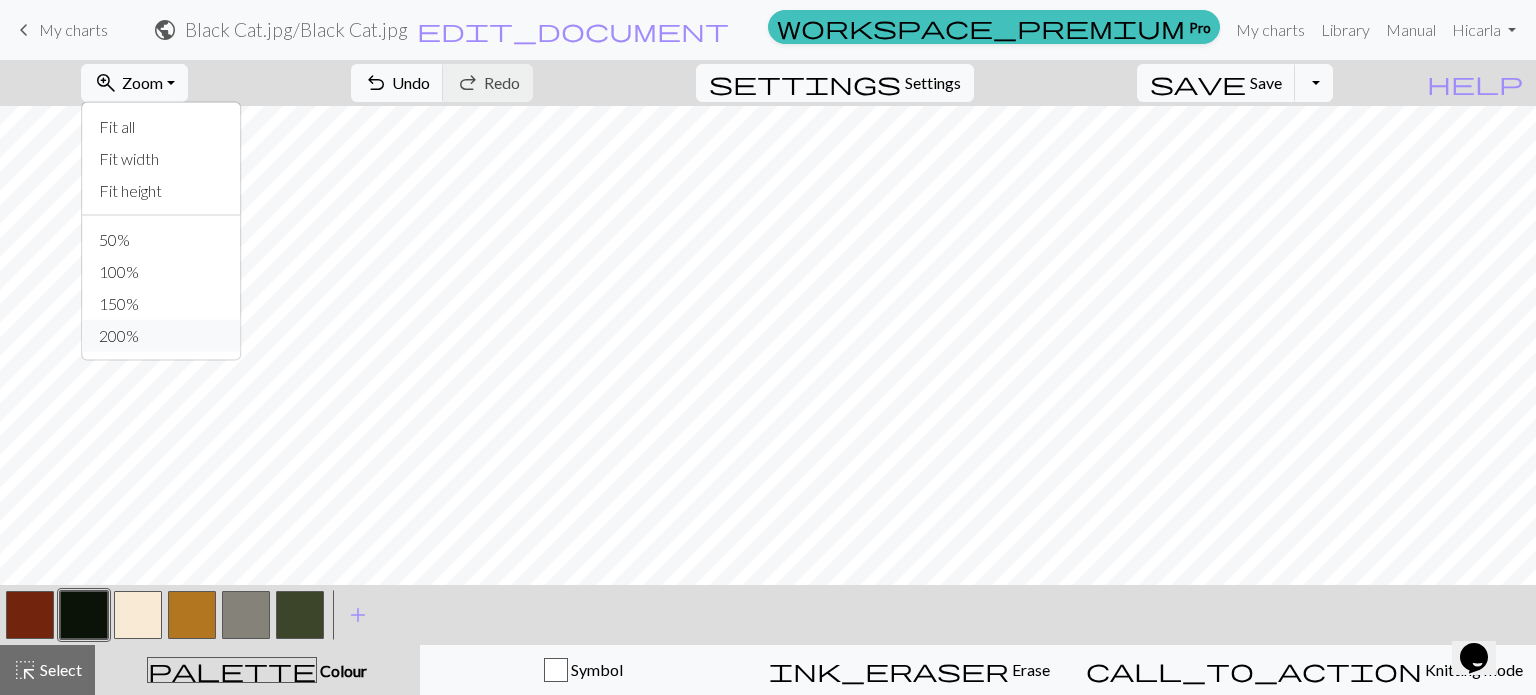 click on "200%" at bounding box center [162, 336] 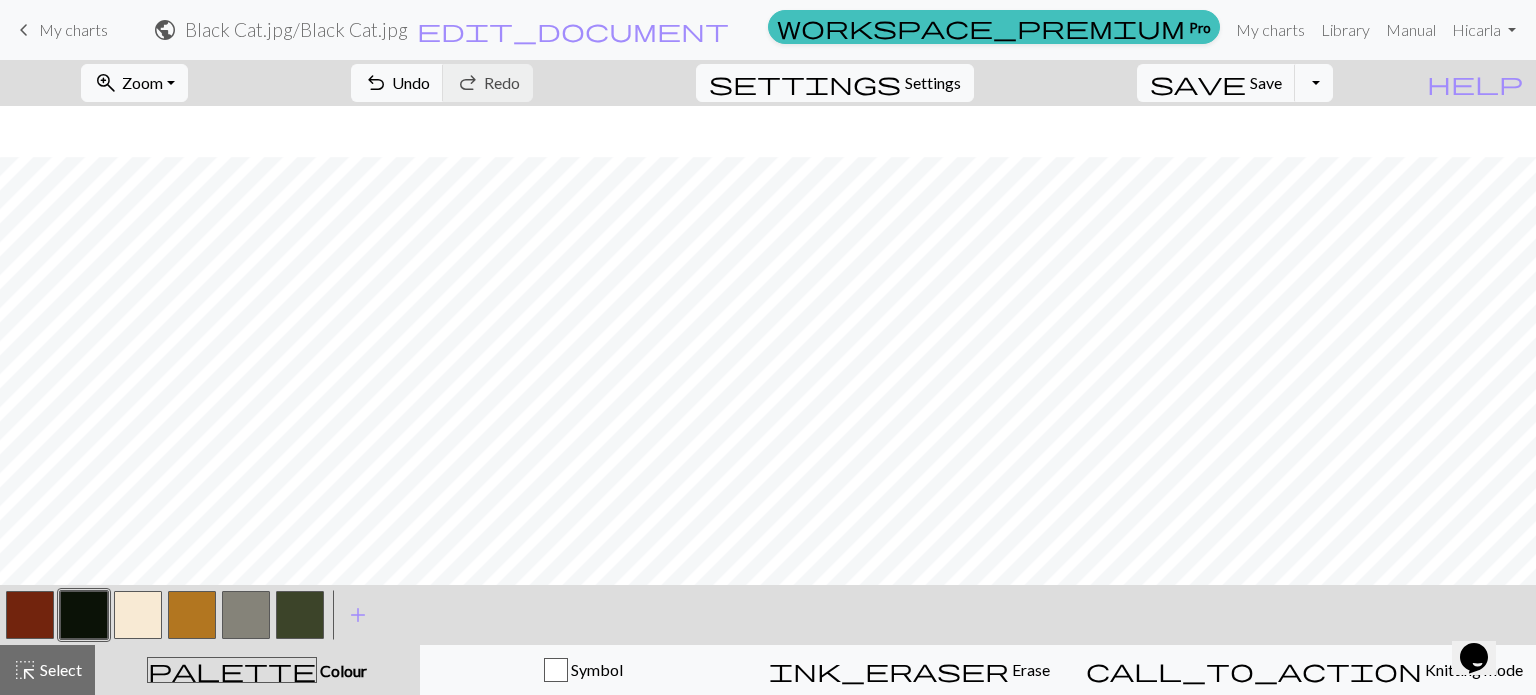 scroll, scrollTop: 3900, scrollLeft: 0, axis: vertical 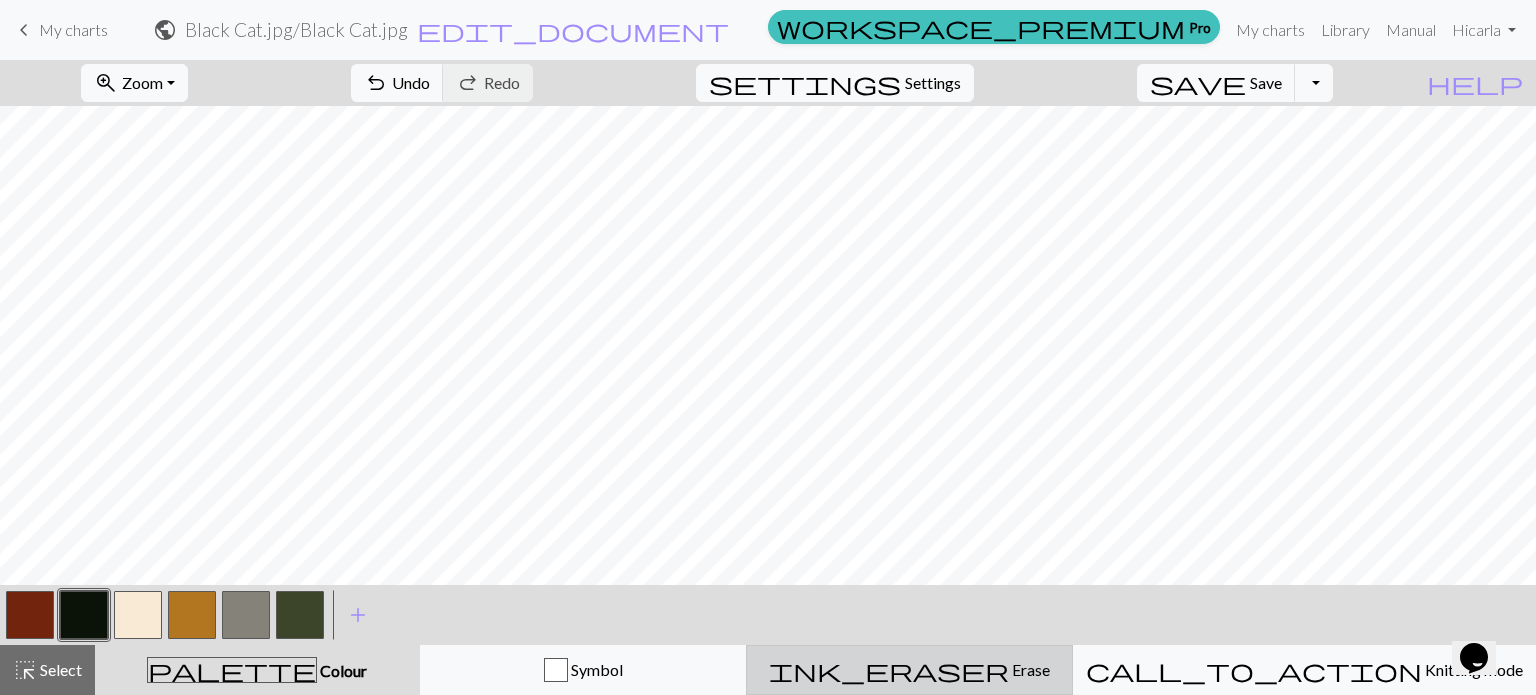 click on "ink_eraser   Erase   Erase" at bounding box center [909, 670] 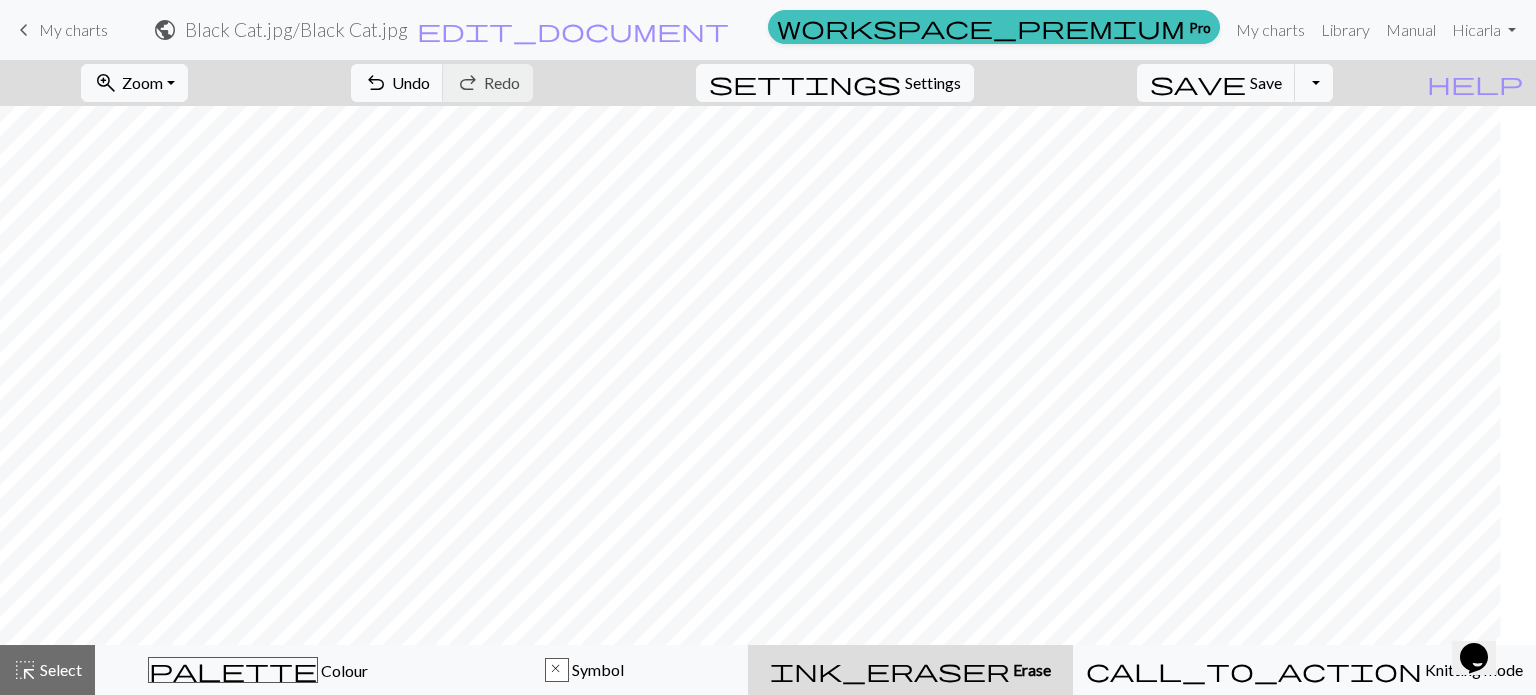 scroll, scrollTop: 3900, scrollLeft: 5809, axis: both 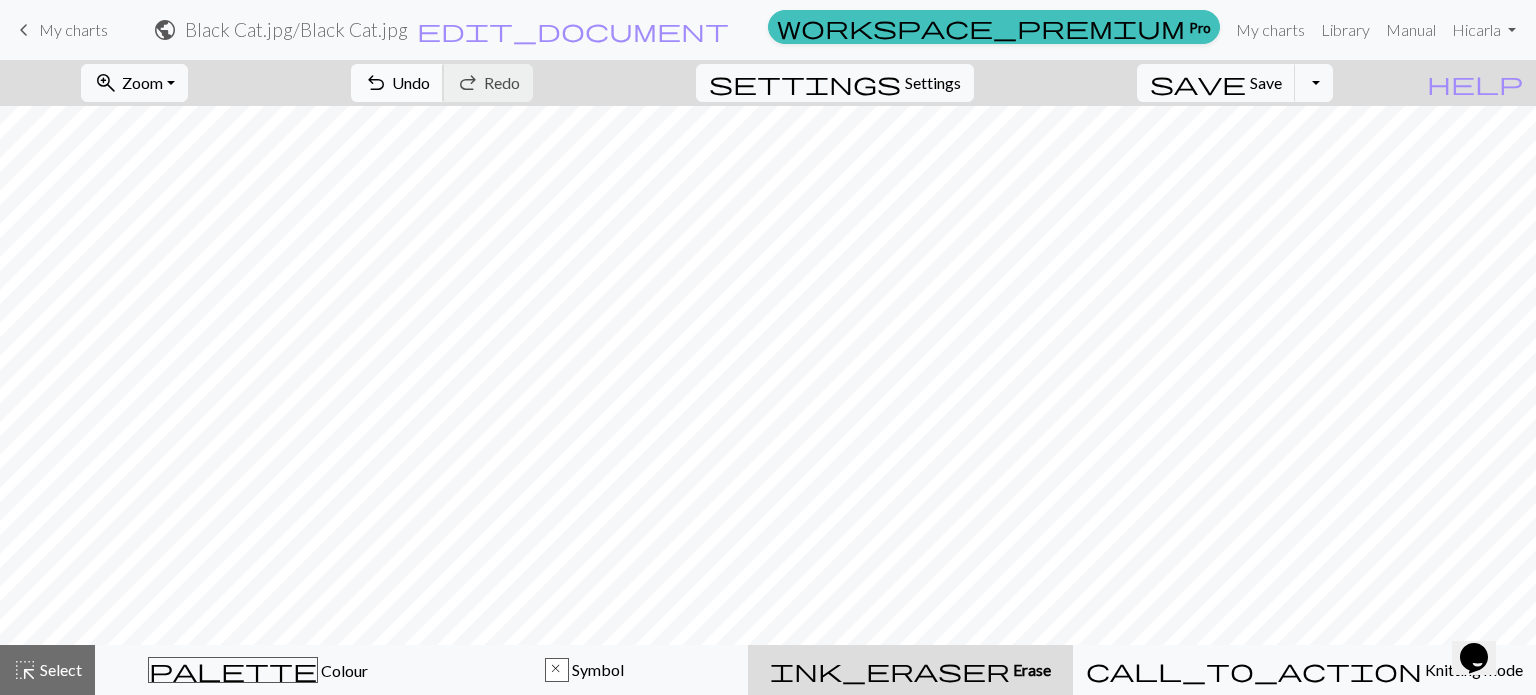 click on "Undo" at bounding box center [411, 82] 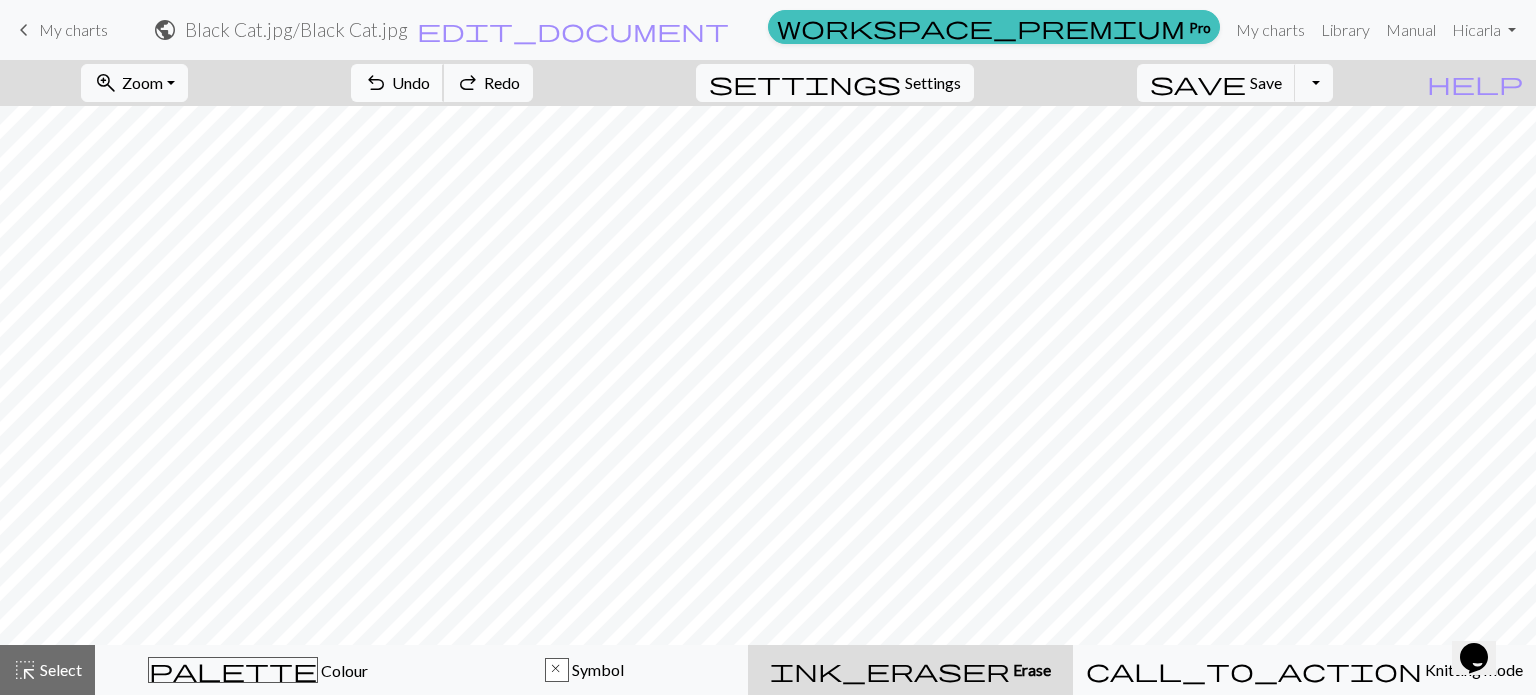 click on "undo" at bounding box center (376, 83) 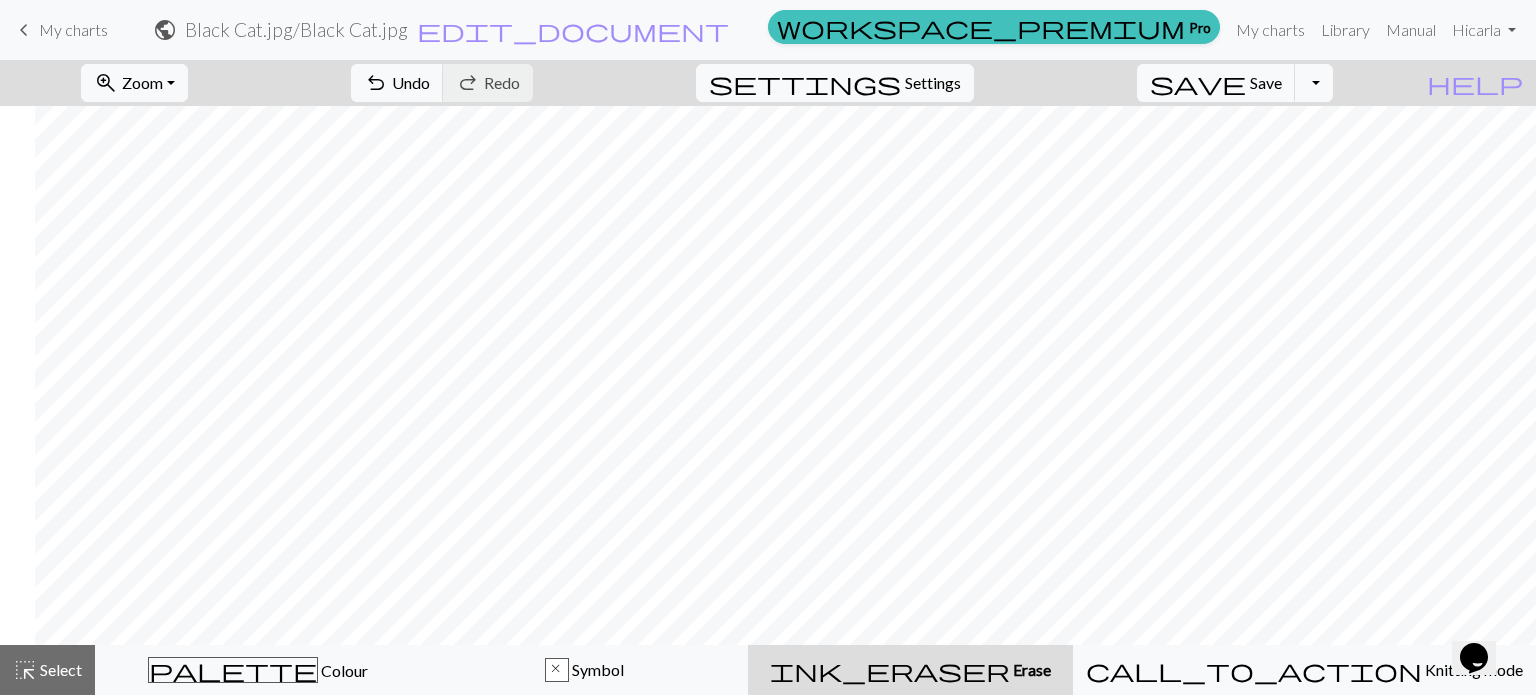 scroll, scrollTop: 3800, scrollLeft: 490, axis: both 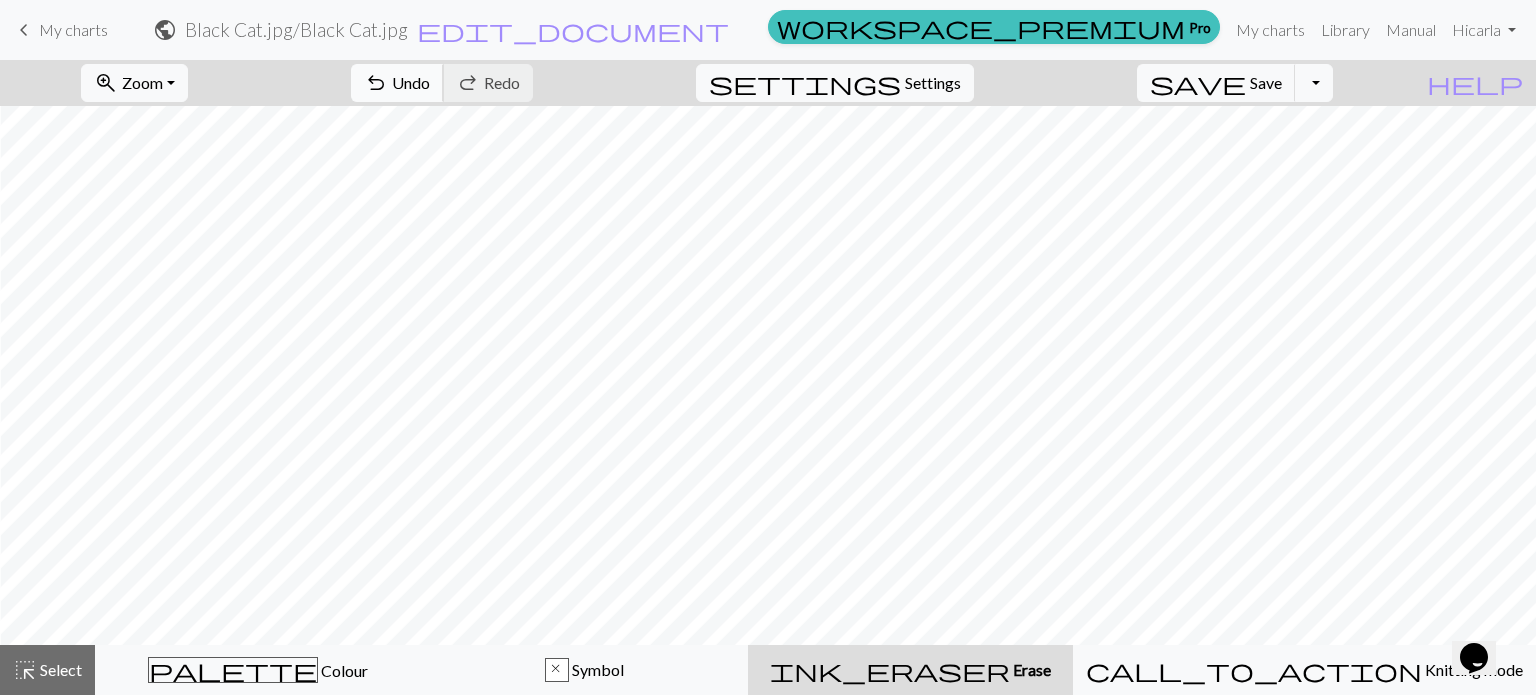 click on "Undo" at bounding box center (411, 82) 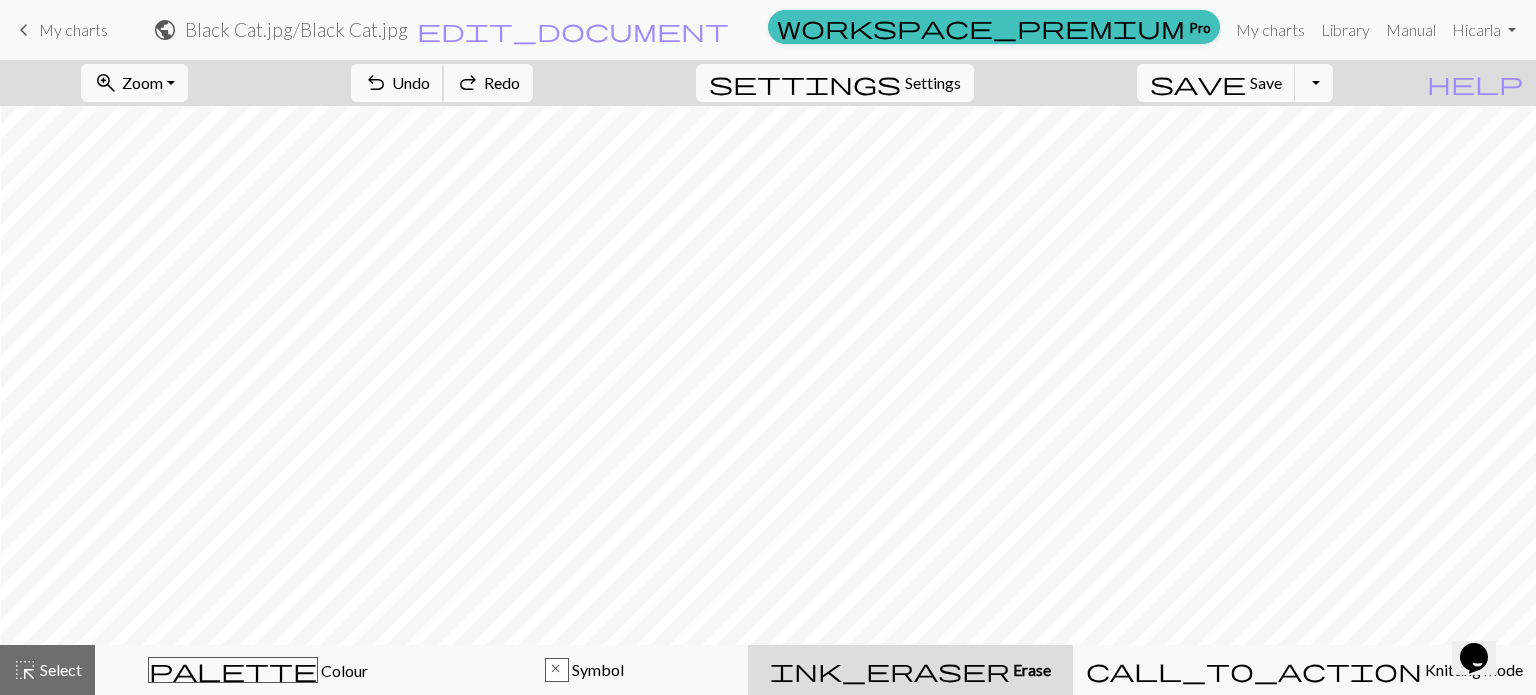 click on "Undo" at bounding box center (411, 82) 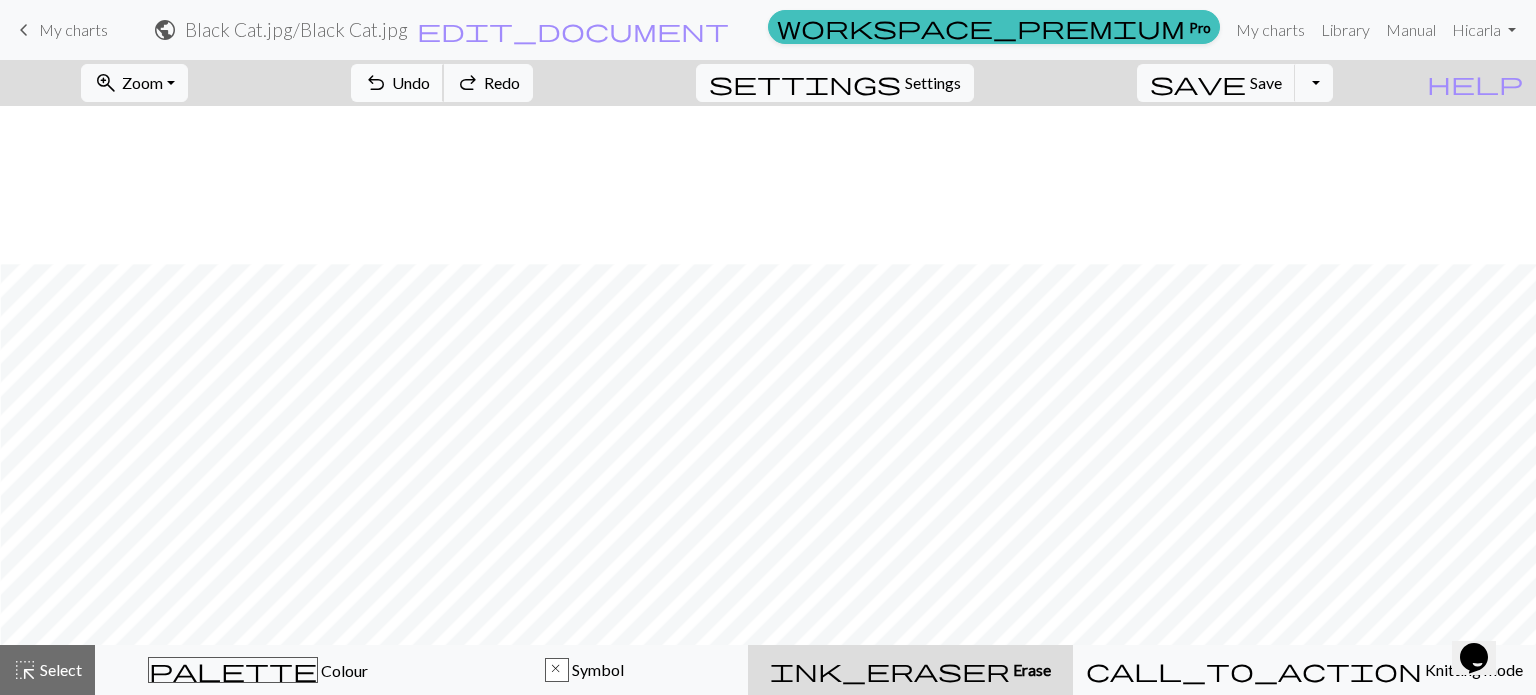 scroll, scrollTop: 3800, scrollLeft: 940, axis: both 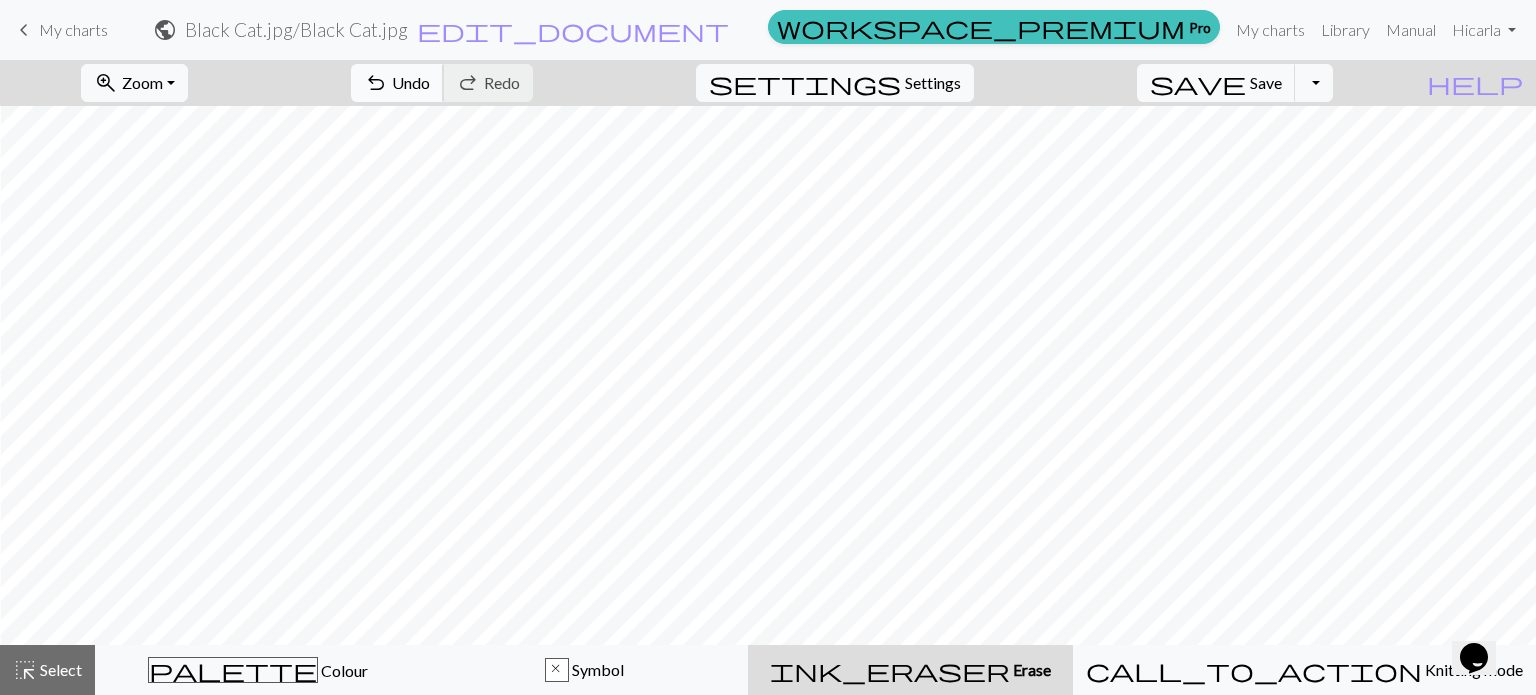 click on "Undo" at bounding box center (411, 82) 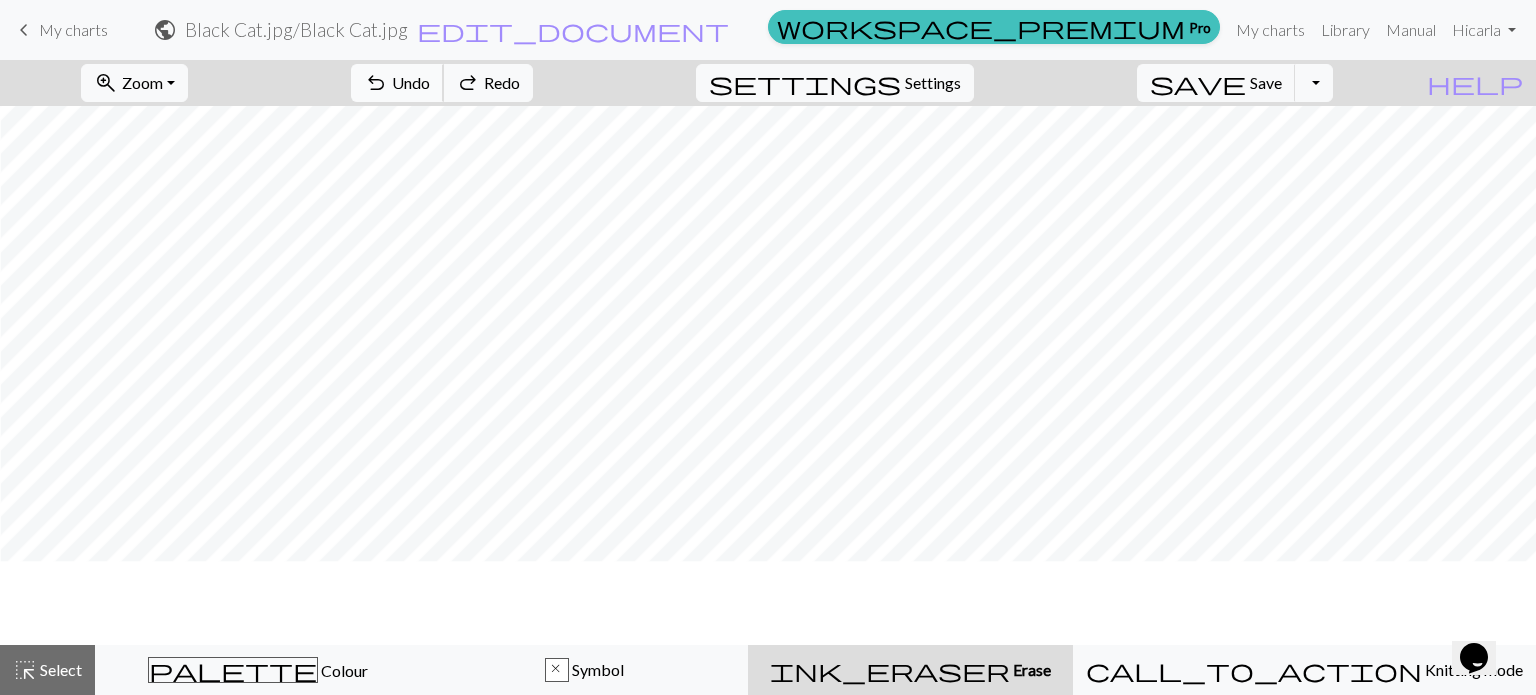 scroll, scrollTop: 3700, scrollLeft: 4884, axis: both 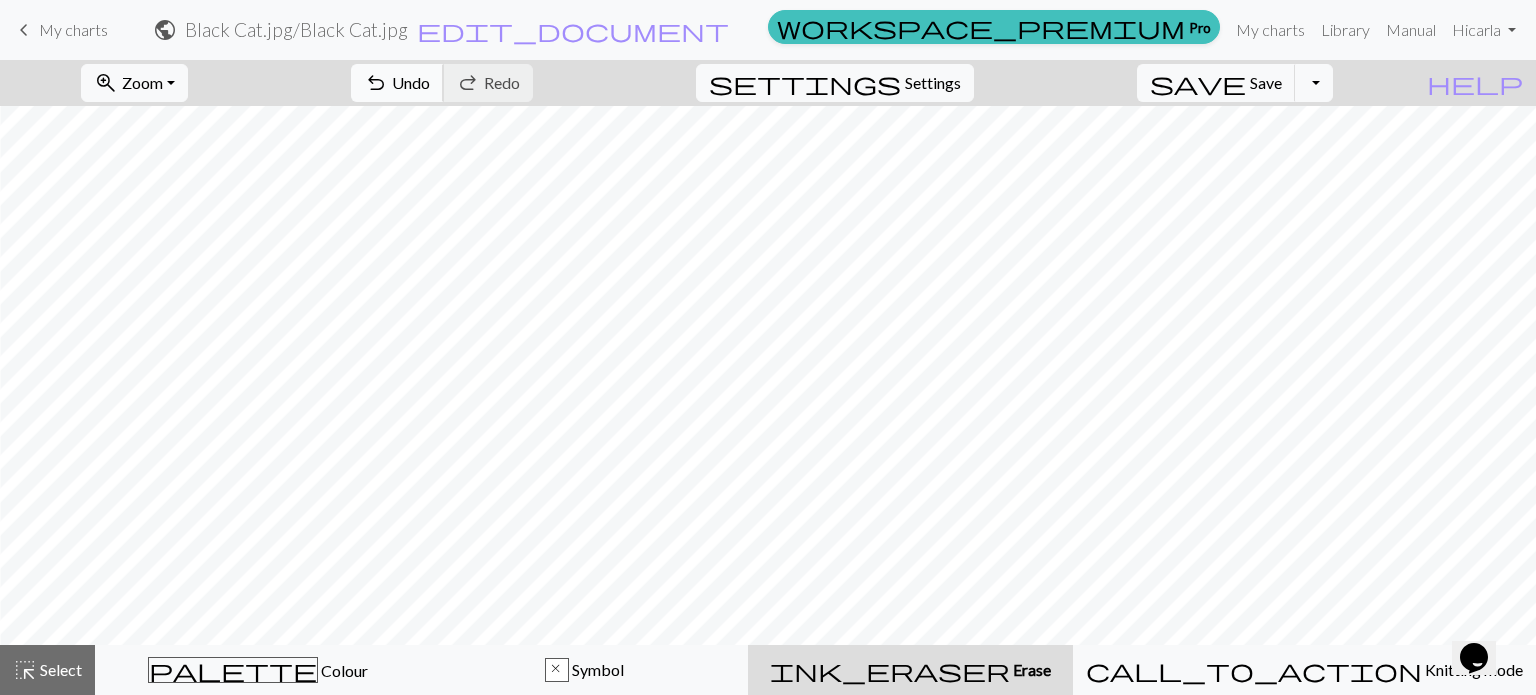 click on "Undo" at bounding box center [411, 82] 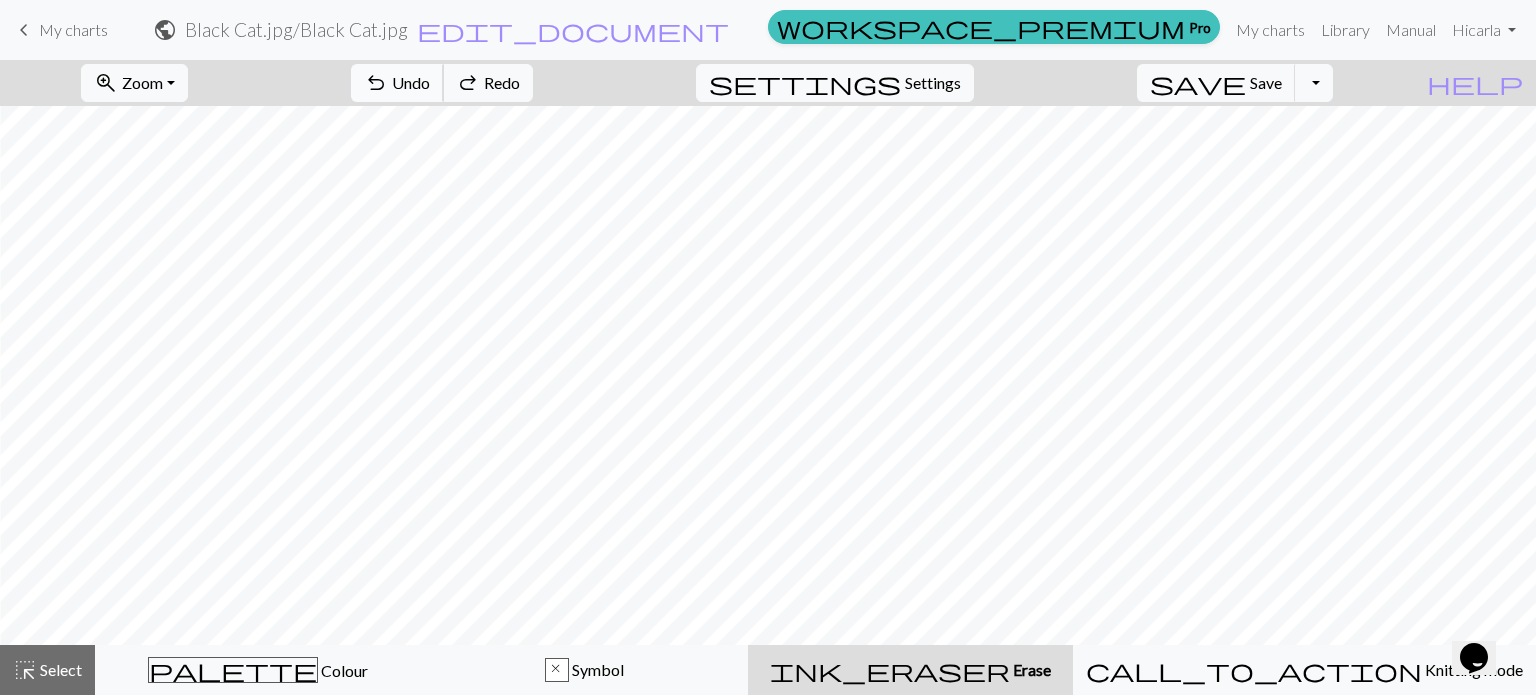 click on "Undo" at bounding box center (411, 82) 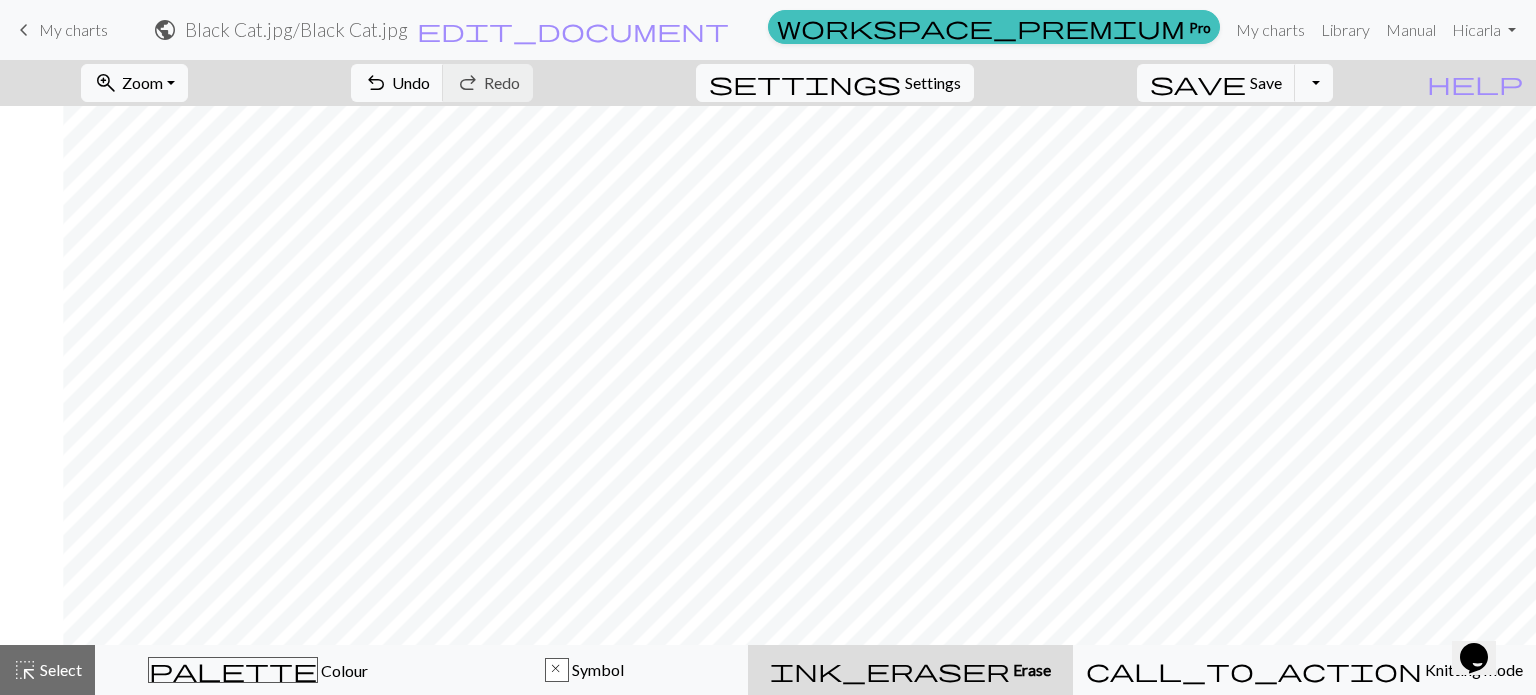 scroll, scrollTop: 3700, scrollLeft: 5809, axis: both 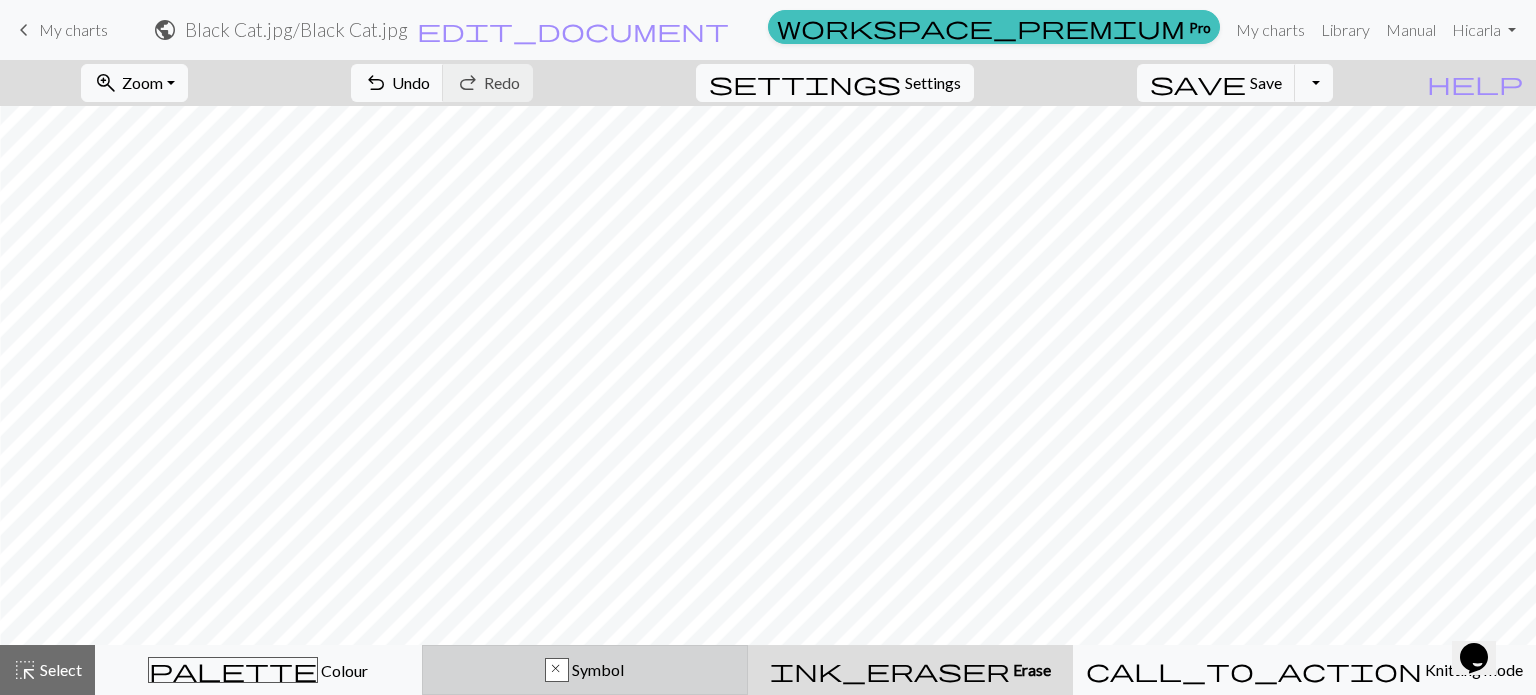 drag, startPoint x: 907, startPoint y: 645, endPoint x: 776, endPoint y: 655, distance: 131.38112 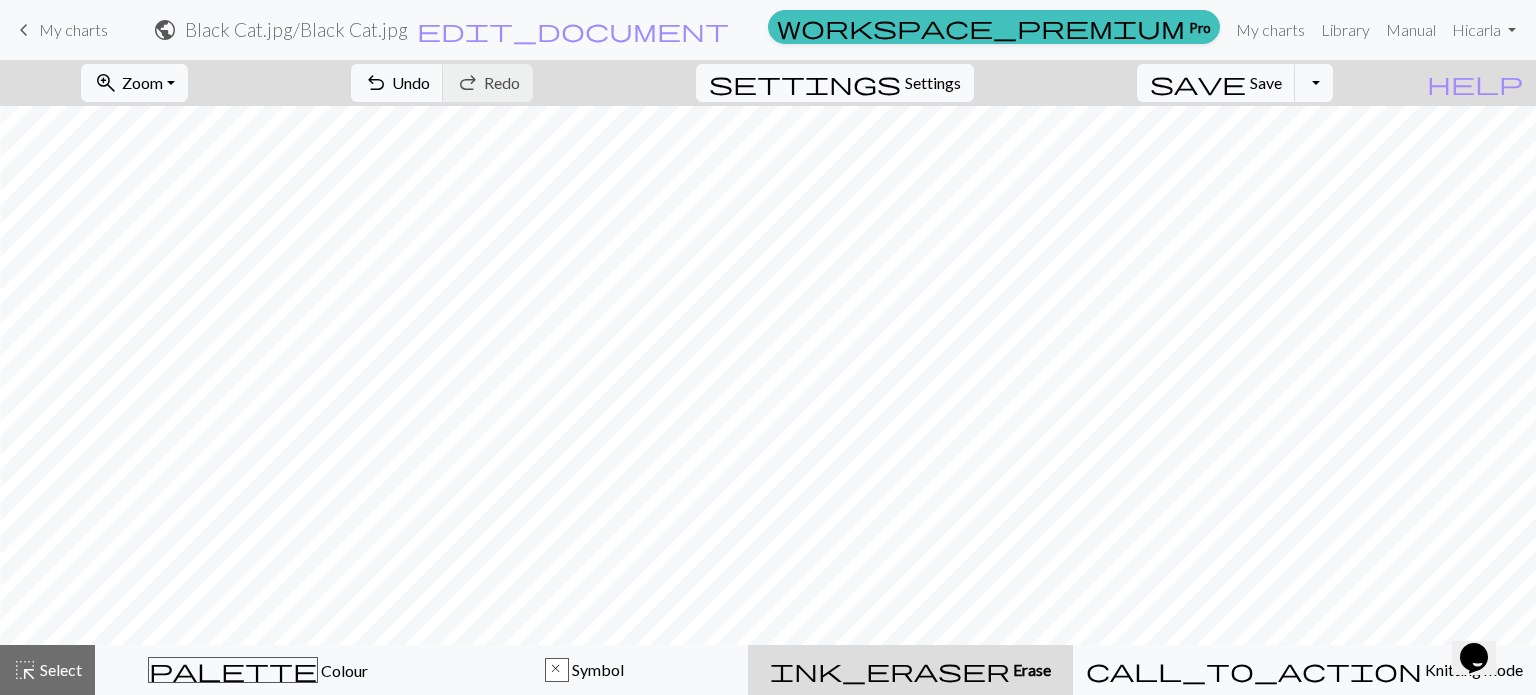 scroll, scrollTop: 3600, scrollLeft: 2739, axis: both 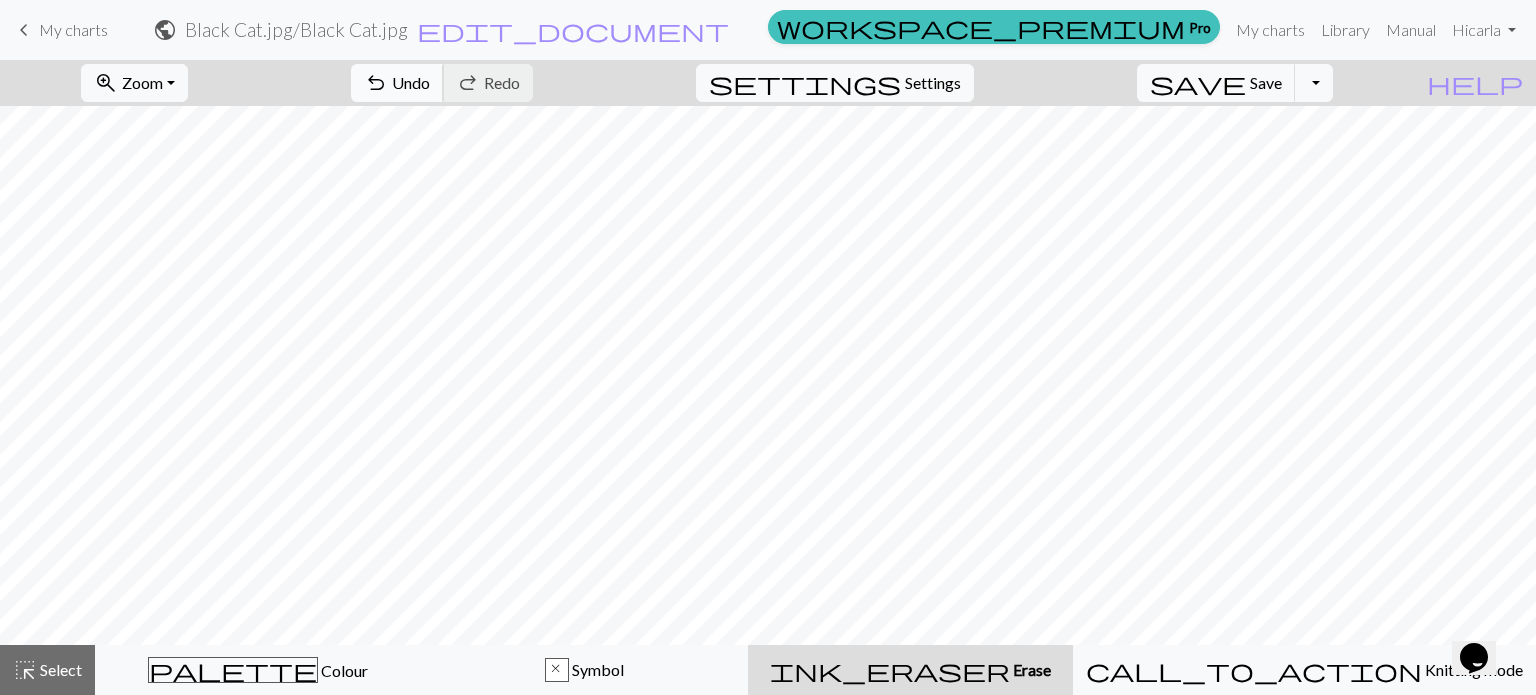 click on "Undo" at bounding box center (411, 82) 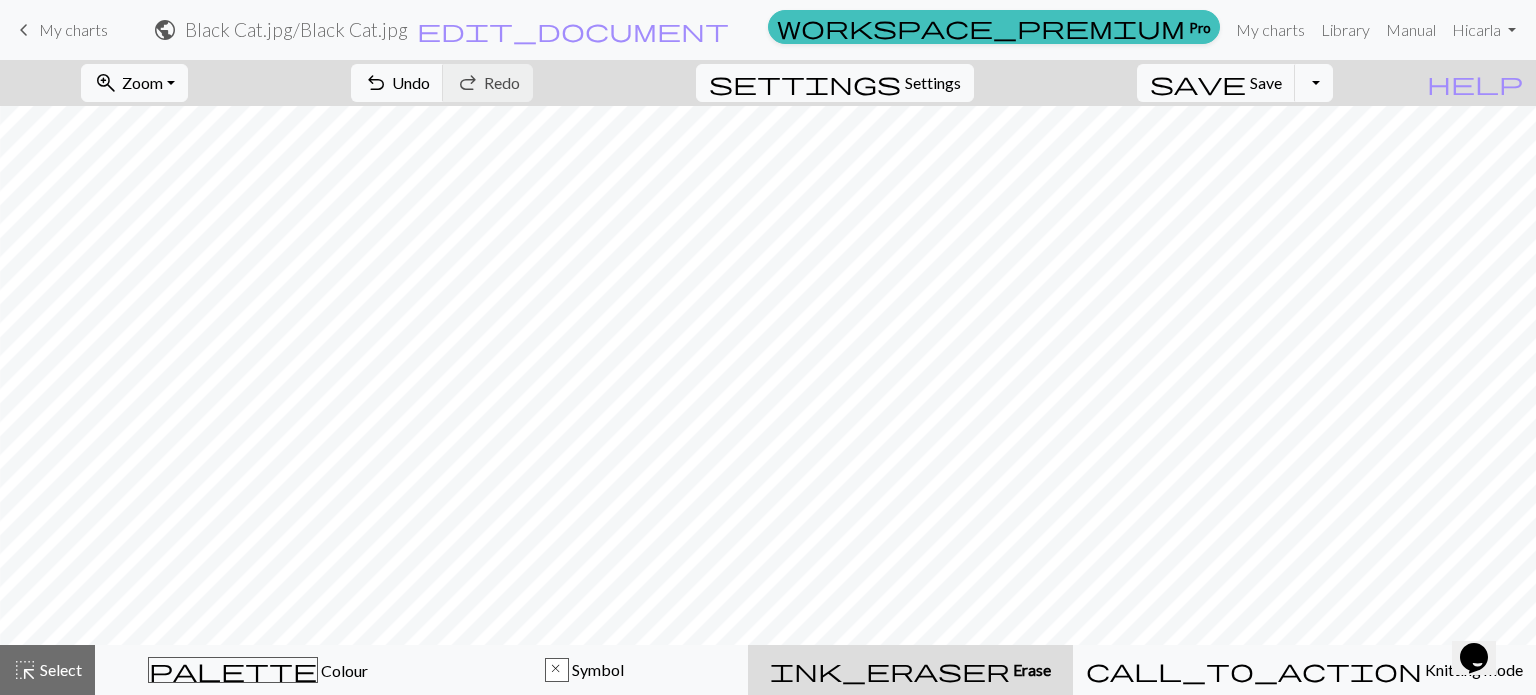 scroll, scrollTop: 3600, scrollLeft: 4351, axis: both 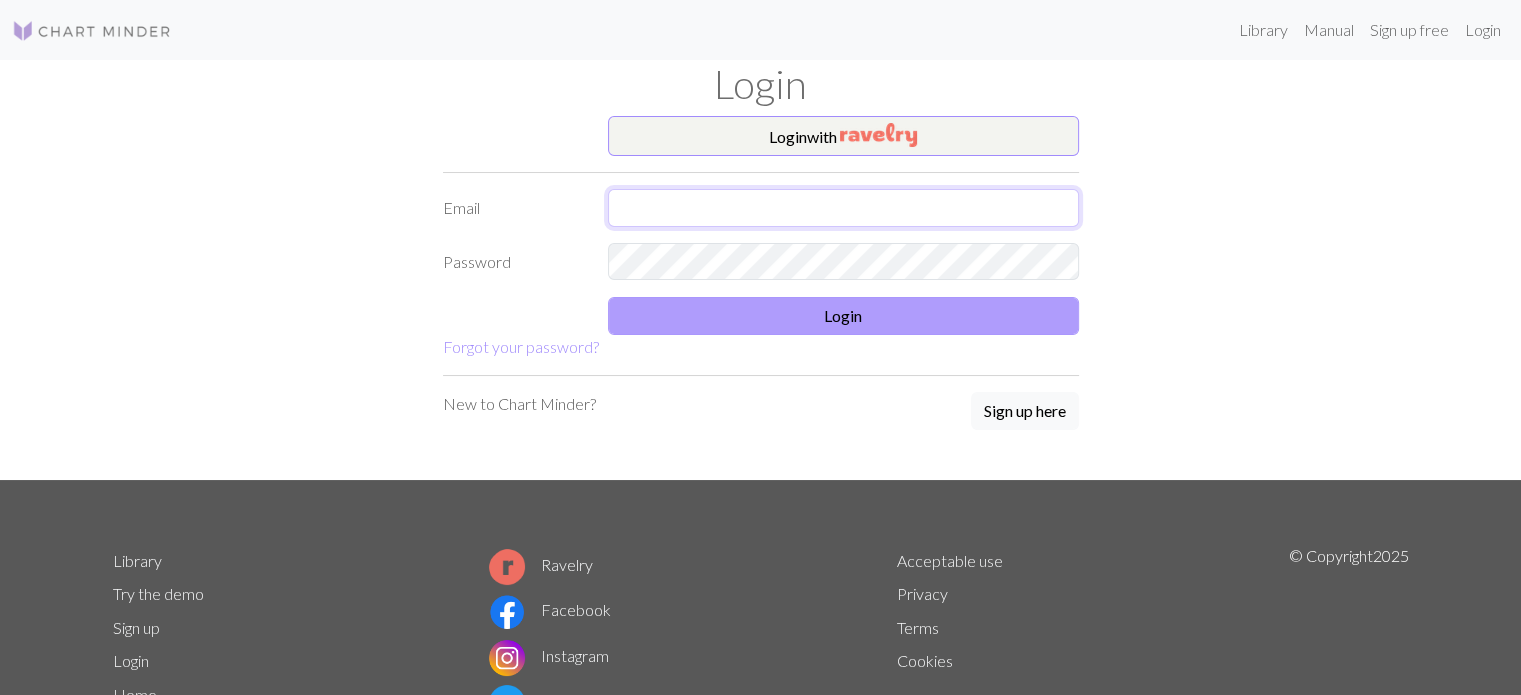 type on "[USERNAME]@[DOMAIN]" 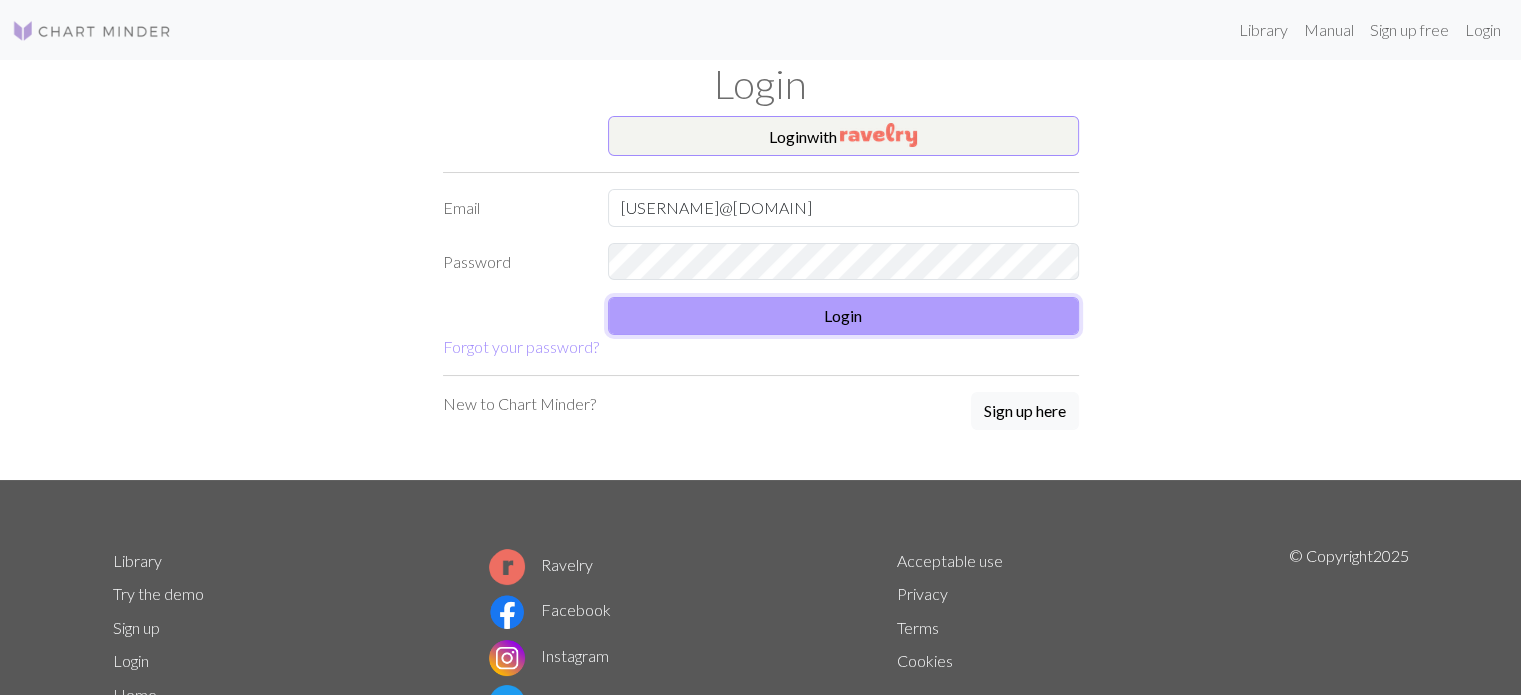 click on "Login" at bounding box center (843, 316) 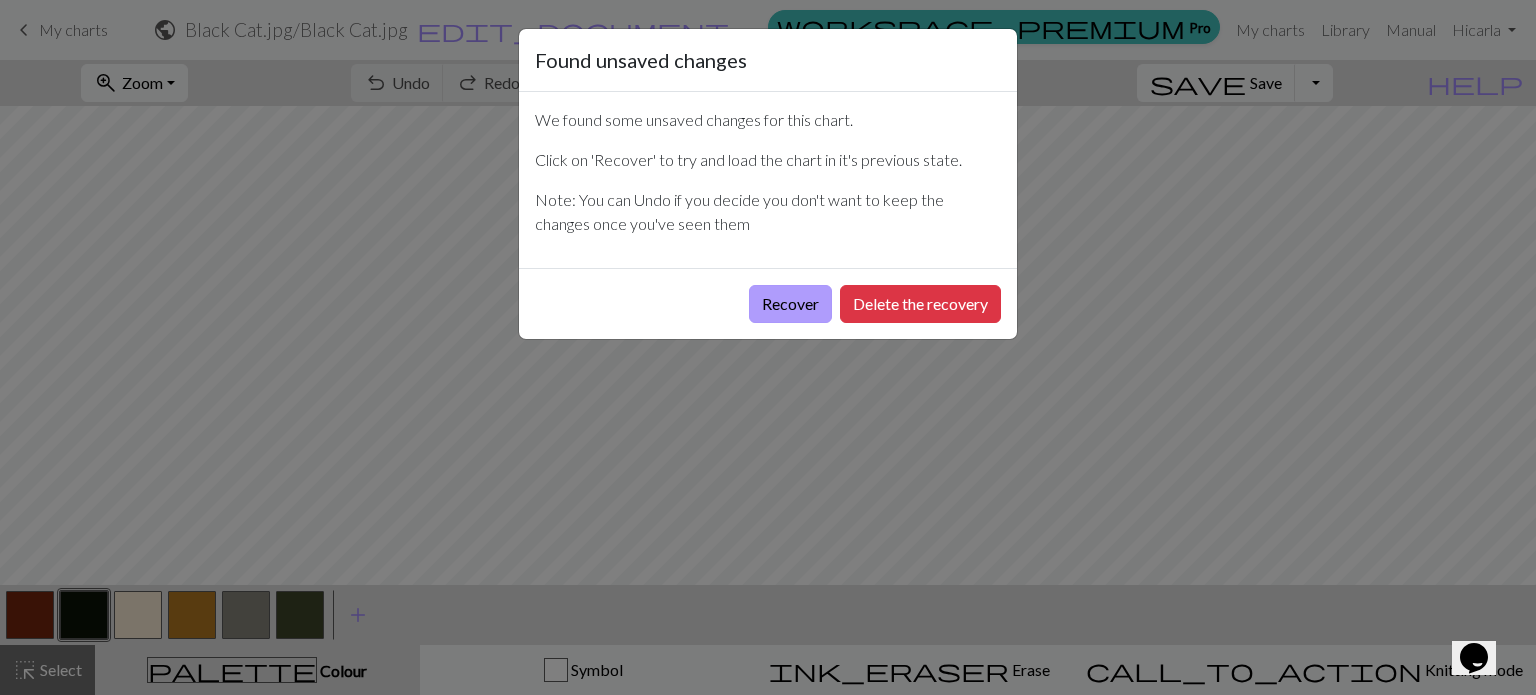 click on "Recover" at bounding box center (790, 304) 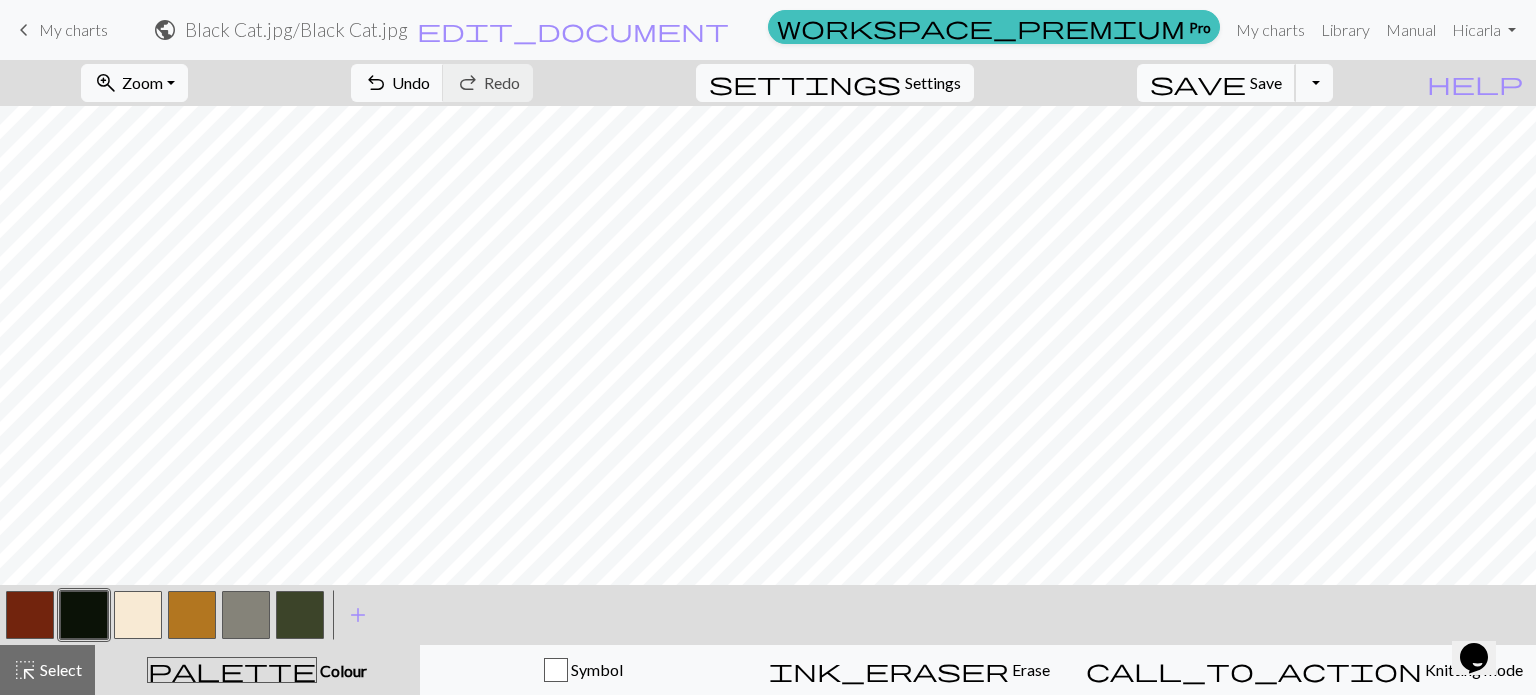 click on "Save" at bounding box center (1266, 82) 